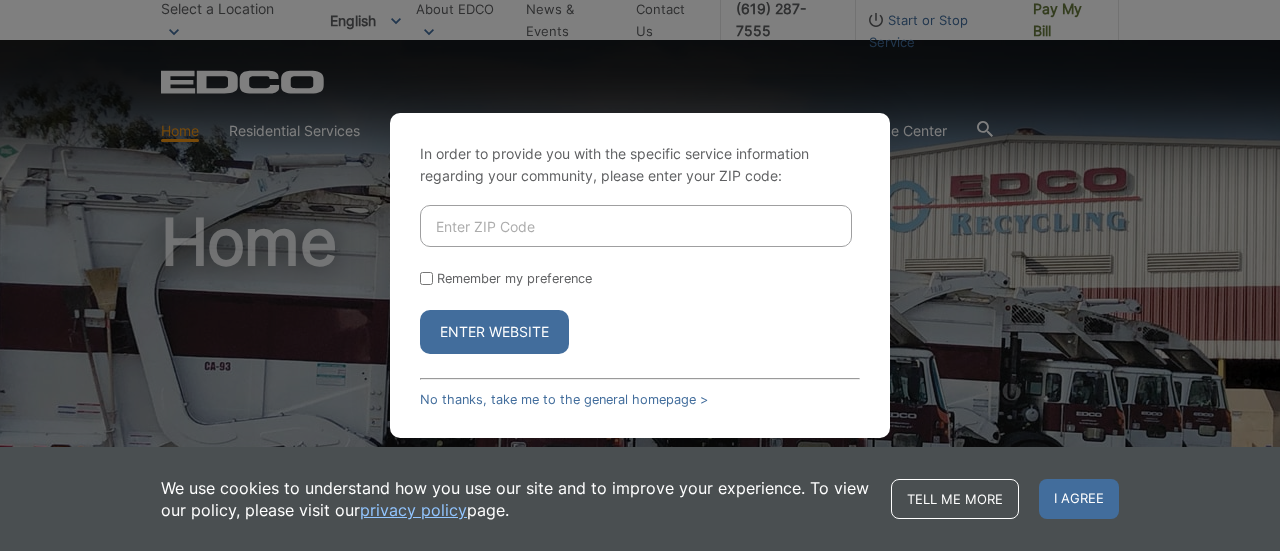 scroll, scrollTop: 0, scrollLeft: 0, axis: both 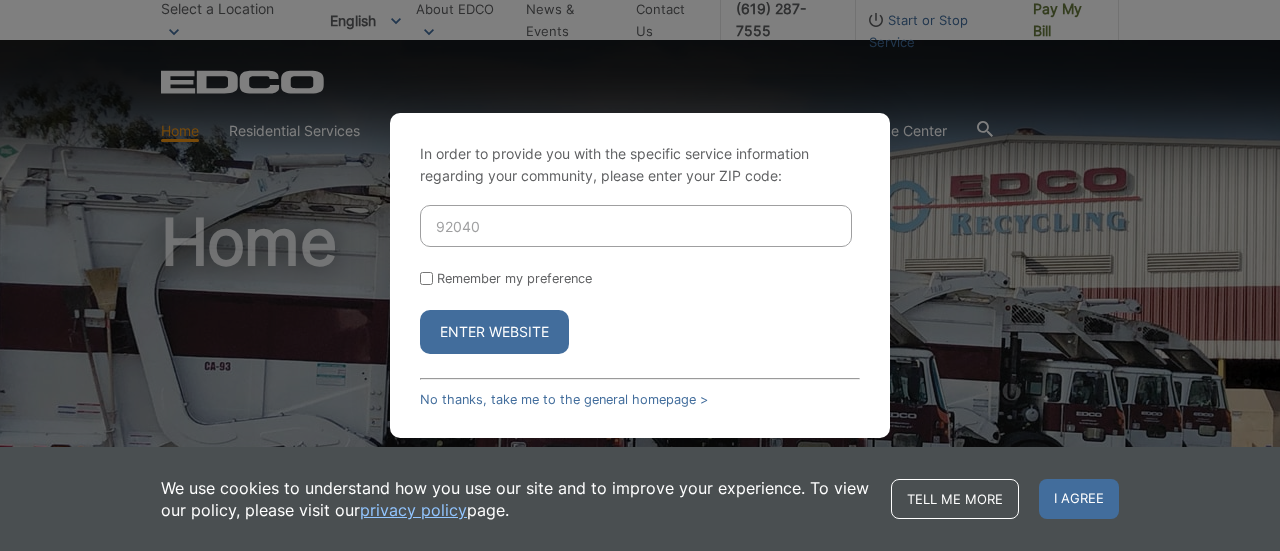type on "92040" 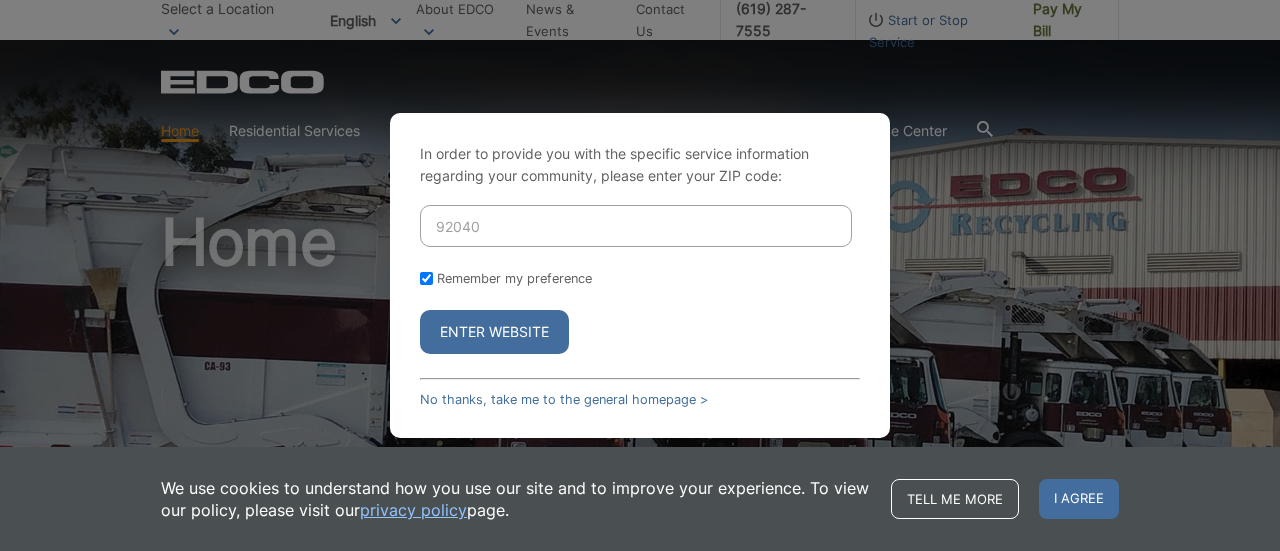 checkbox on "true" 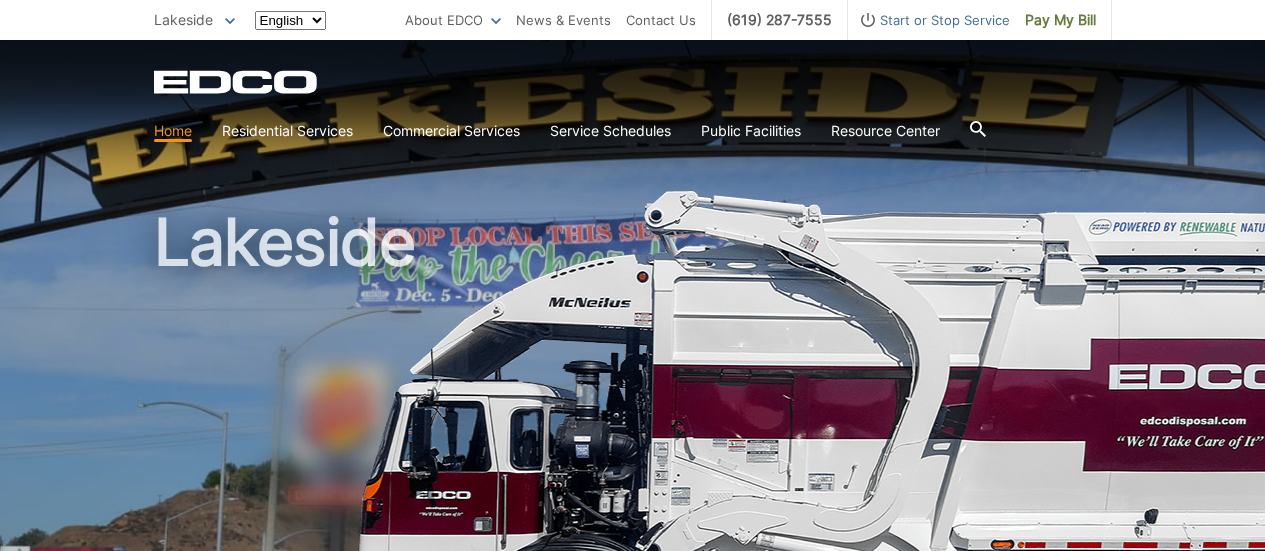 scroll, scrollTop: 0, scrollLeft: 0, axis: both 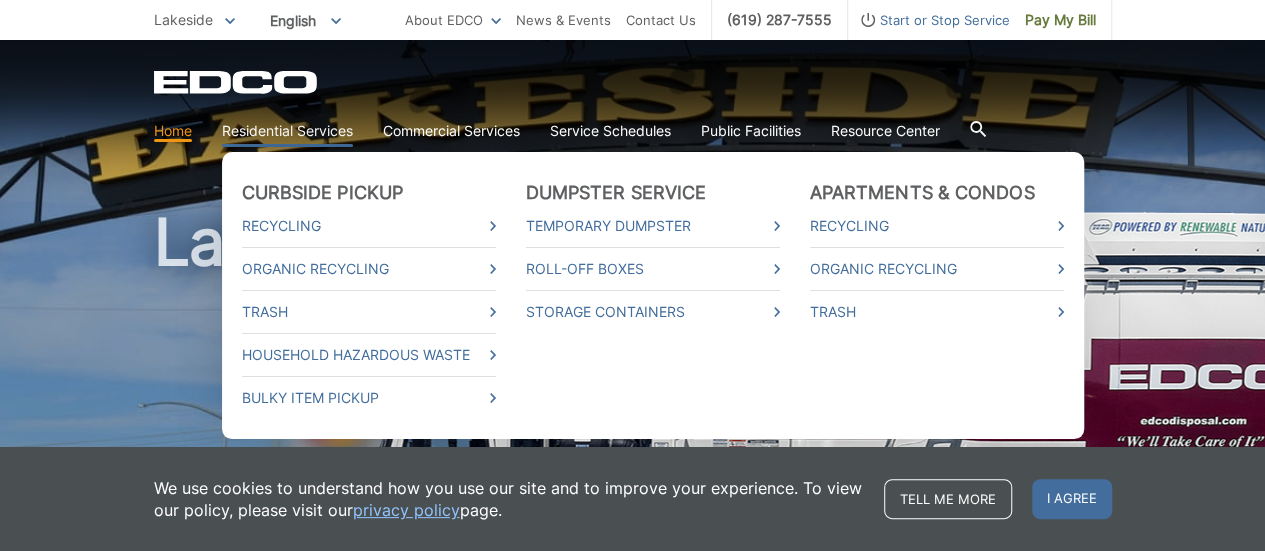 click on "Residential Services" at bounding box center (287, 131) 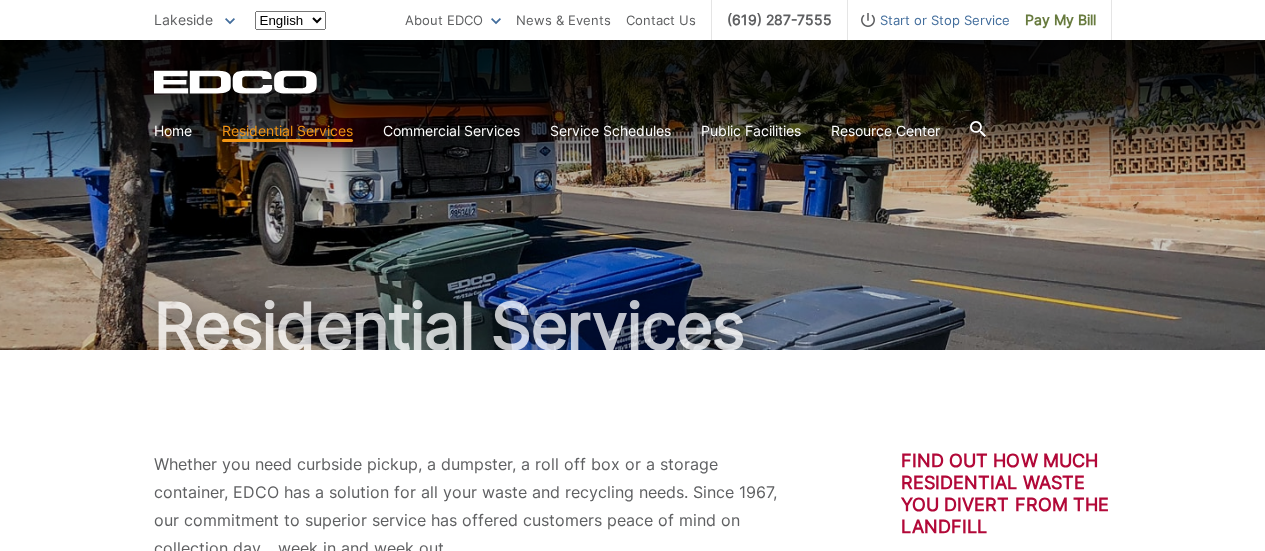 scroll, scrollTop: 0, scrollLeft: 0, axis: both 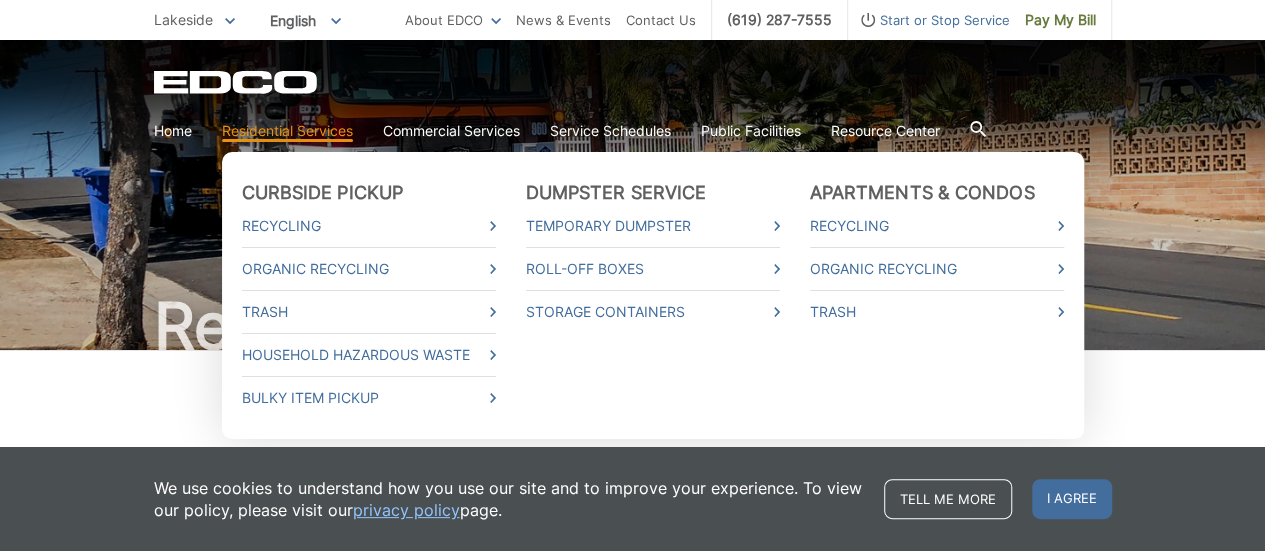 drag, startPoint x: 354, startPoint y: 238, endPoint x: 328, endPoint y: 122, distance: 118.87809 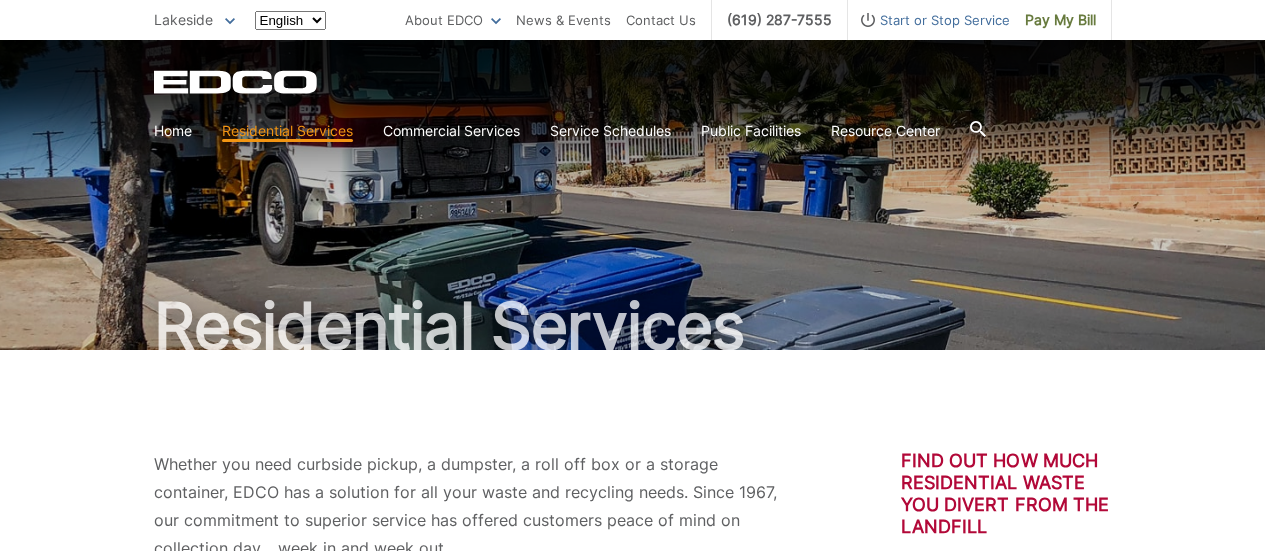 scroll, scrollTop: 0, scrollLeft: 0, axis: both 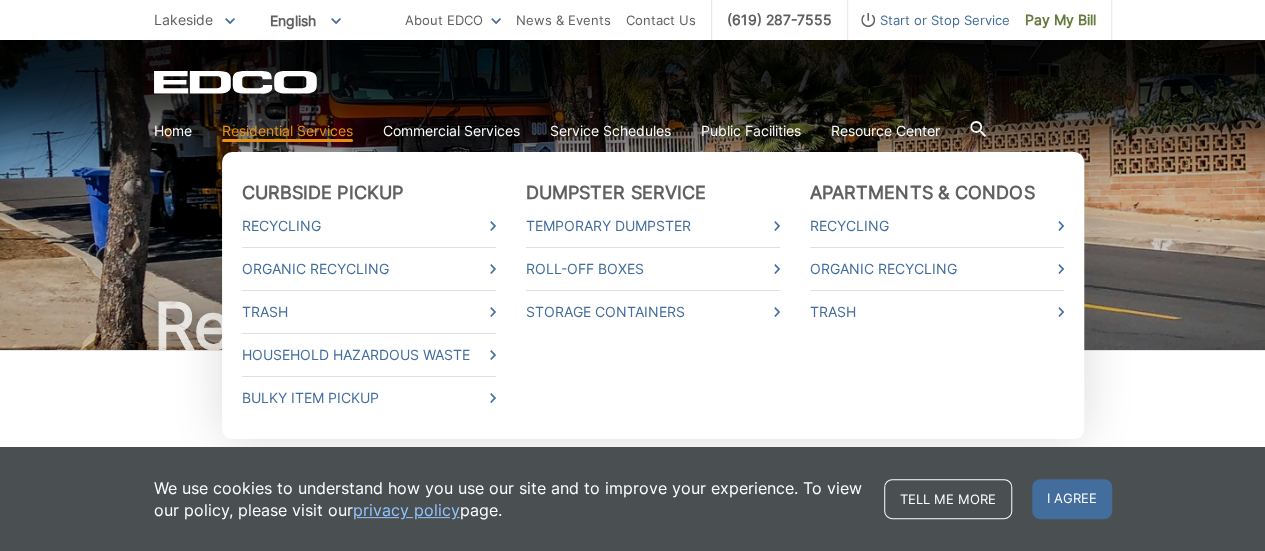 drag, startPoint x: 261, startPoint y: 168, endPoint x: 268, endPoint y: 126, distance: 42.579338 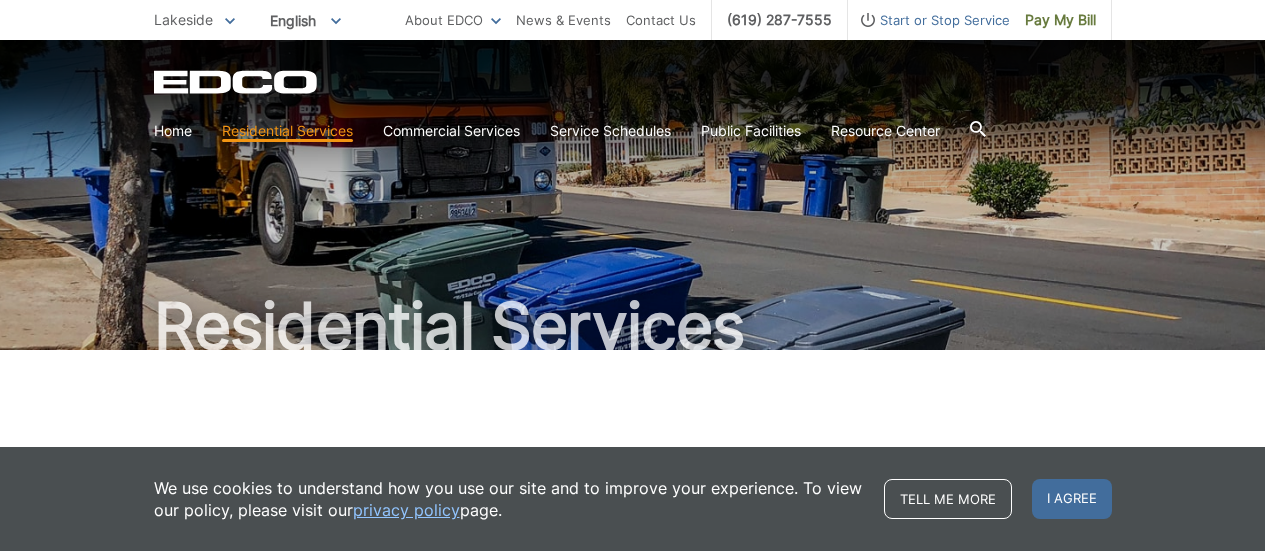 scroll, scrollTop: 0, scrollLeft: 0, axis: both 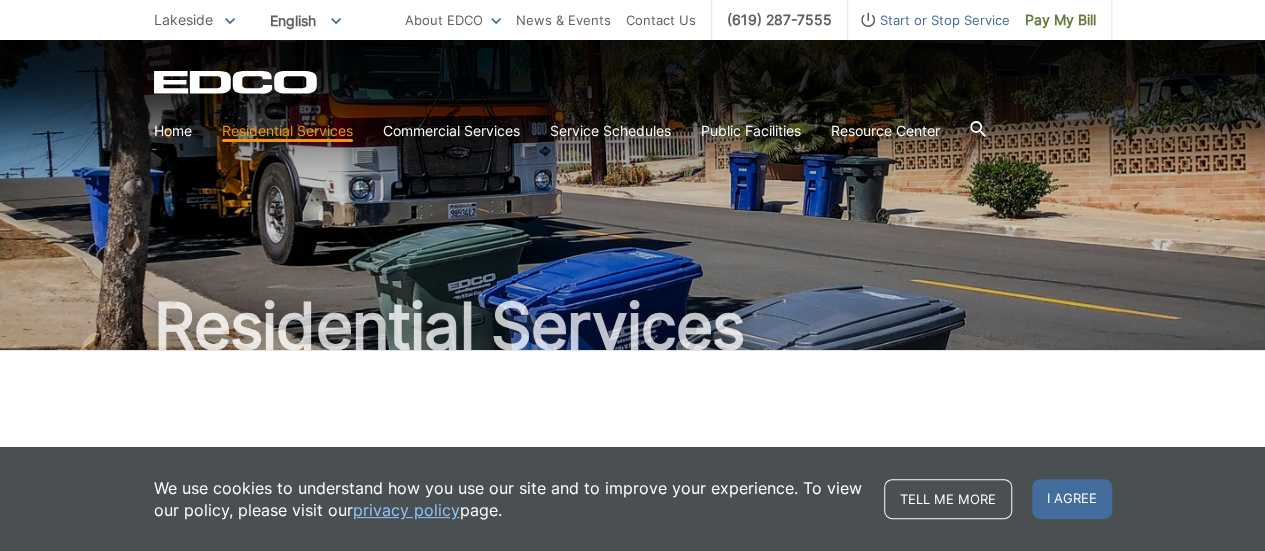 click on "Residential Services" at bounding box center [633, 195] 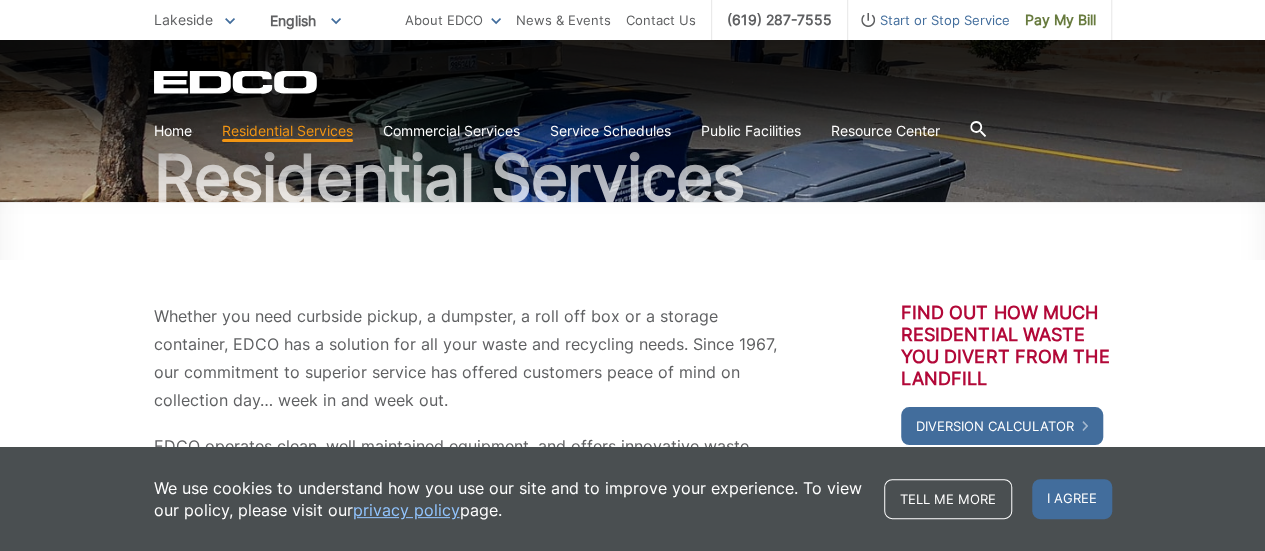 scroll, scrollTop: 147, scrollLeft: 0, axis: vertical 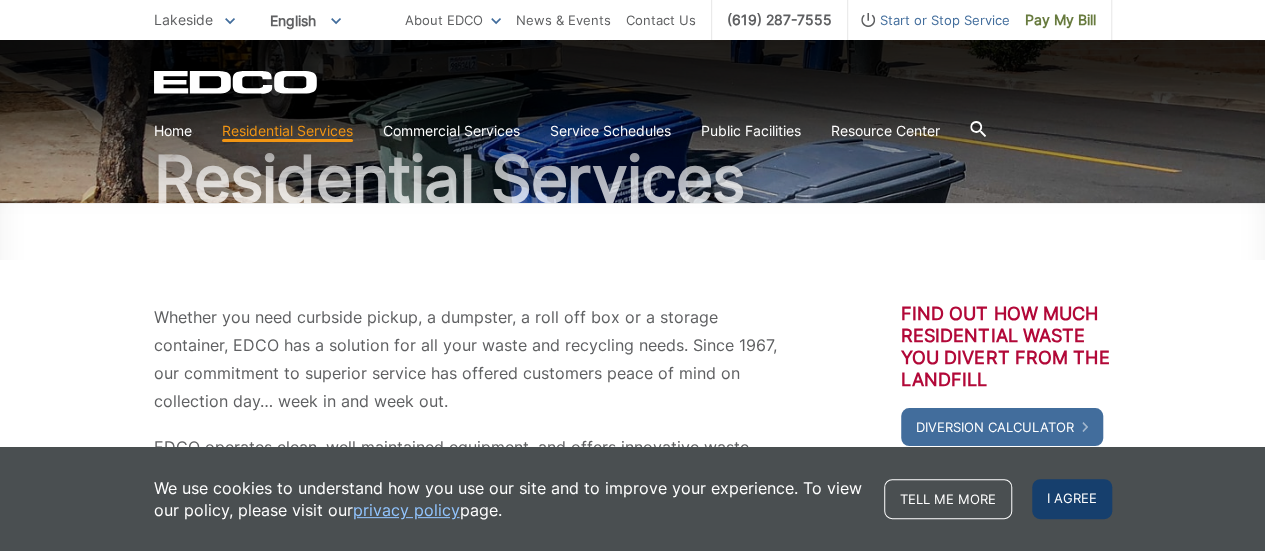 click on "I agree" at bounding box center [1072, 499] 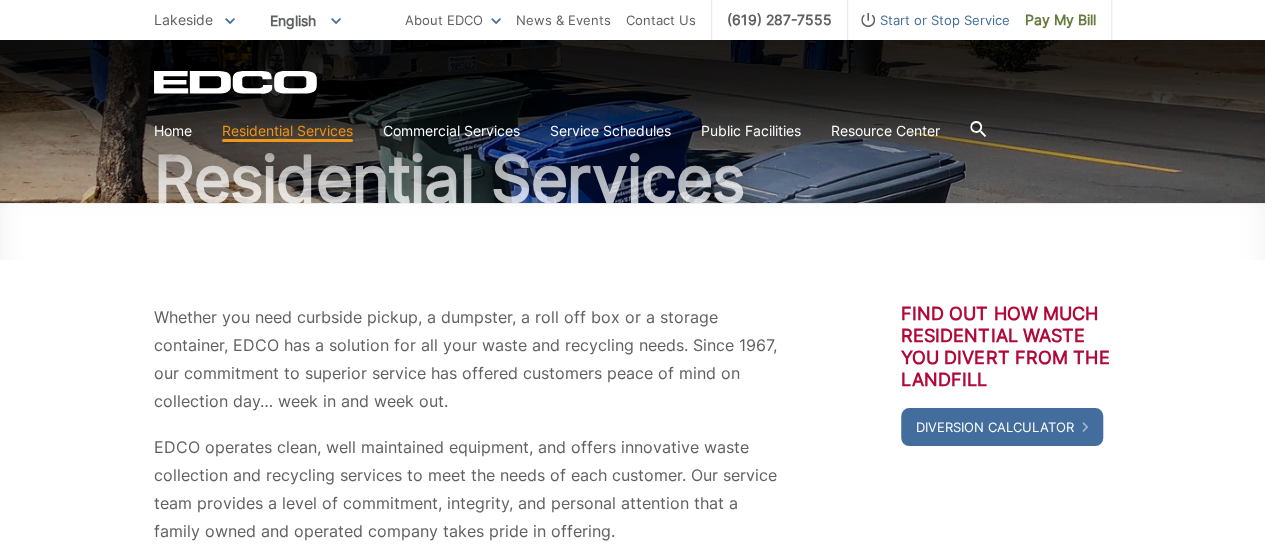 click on "Find out how much residential waste you divert from the landfill
Diversion Calculator" at bounding box center (1006, 424) 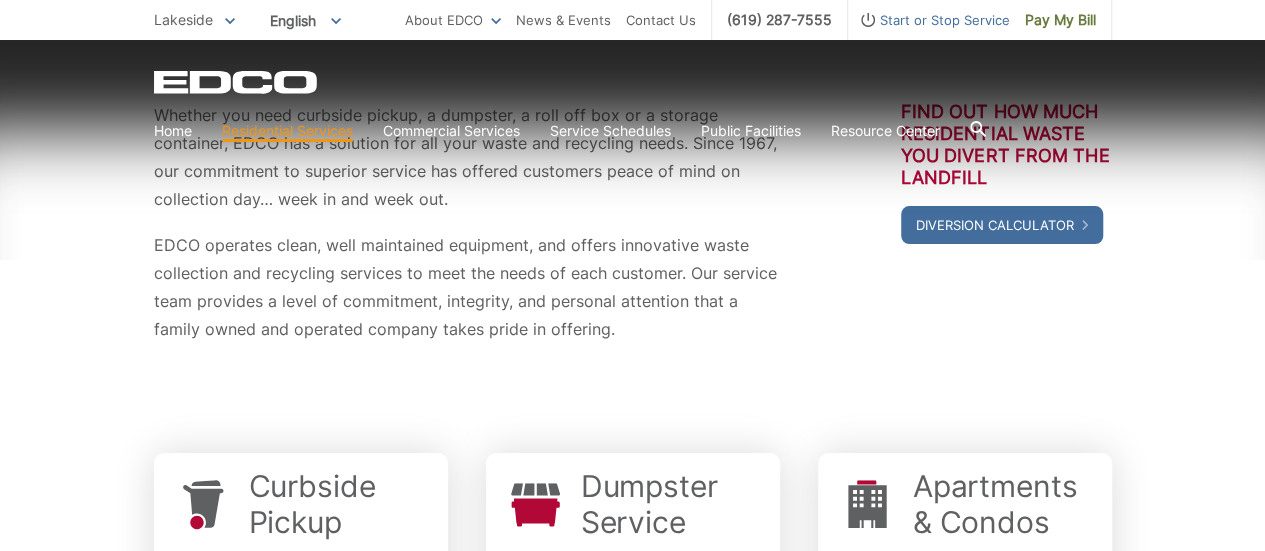 scroll, scrollTop: 394, scrollLeft: 0, axis: vertical 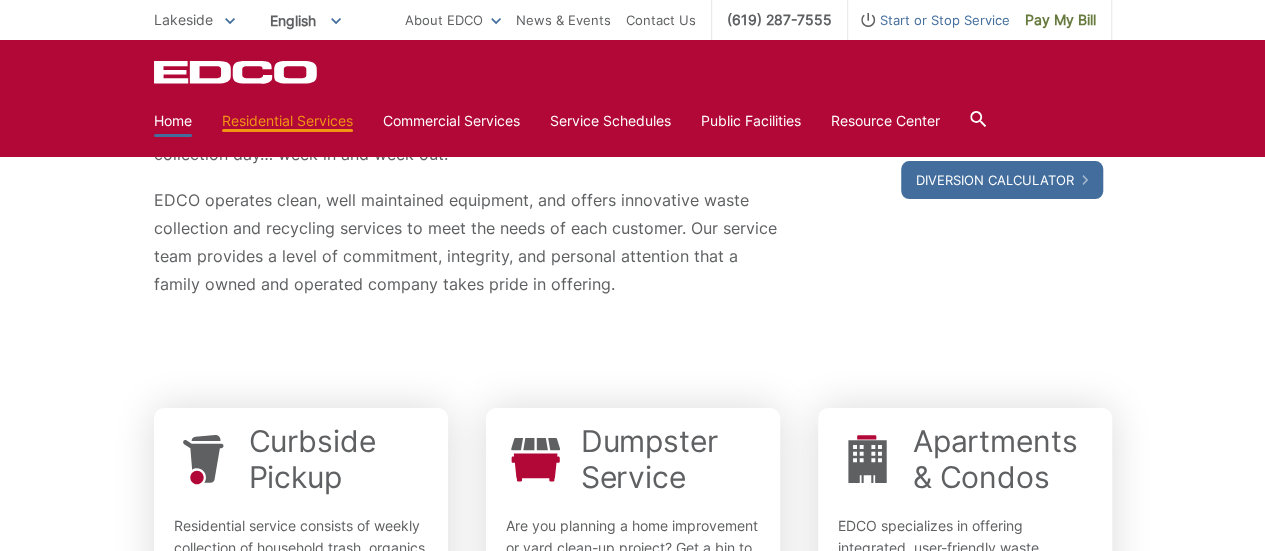 click on "Home" at bounding box center (173, 121) 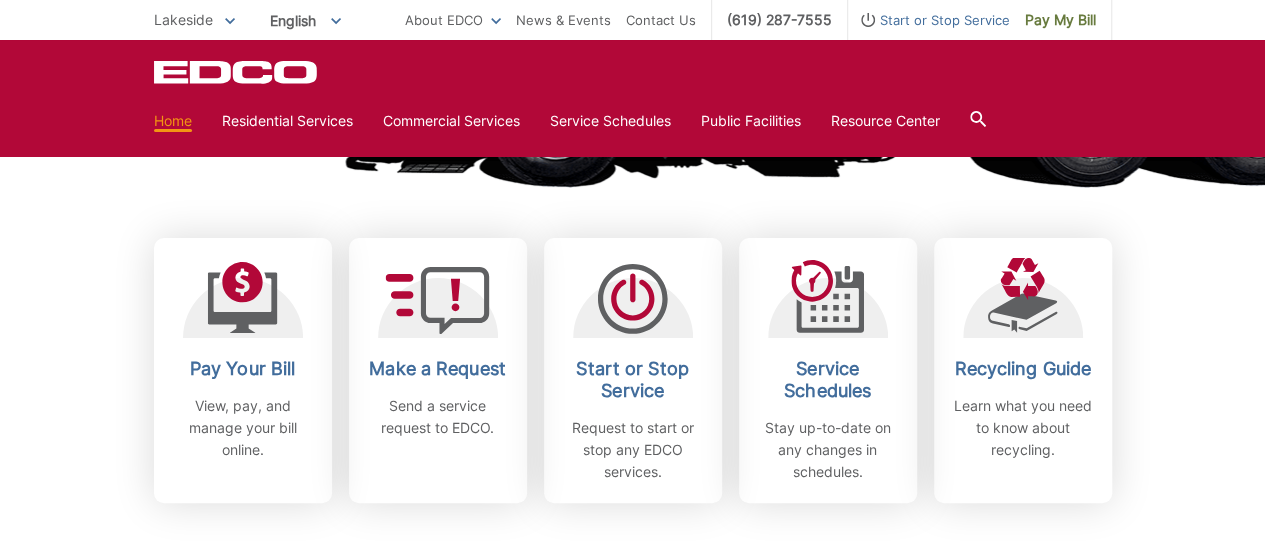 scroll, scrollTop: 507, scrollLeft: 0, axis: vertical 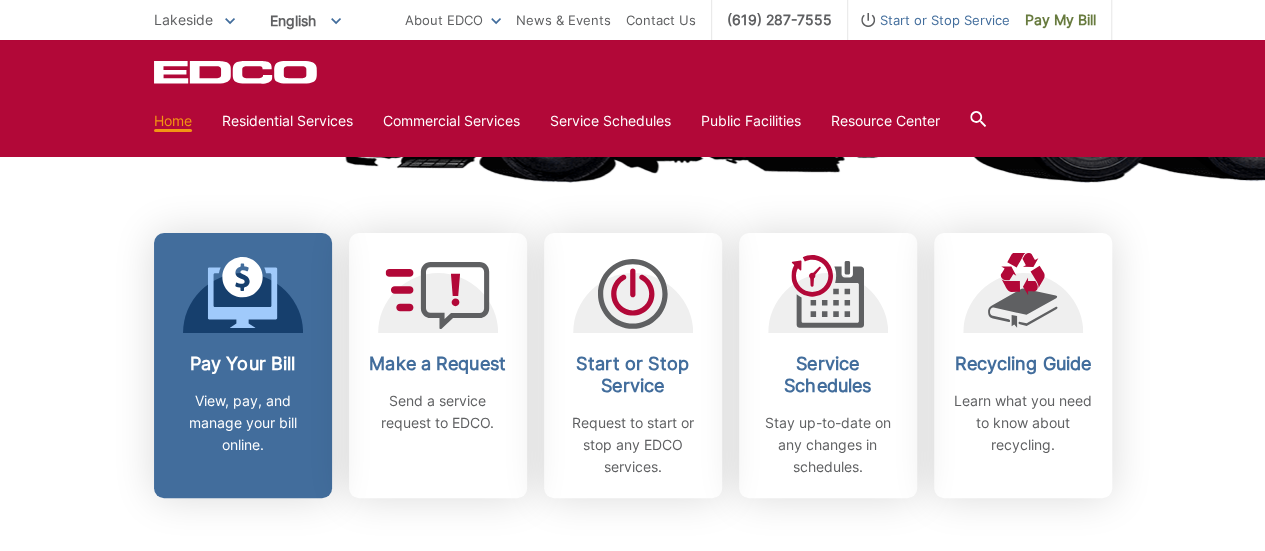 click 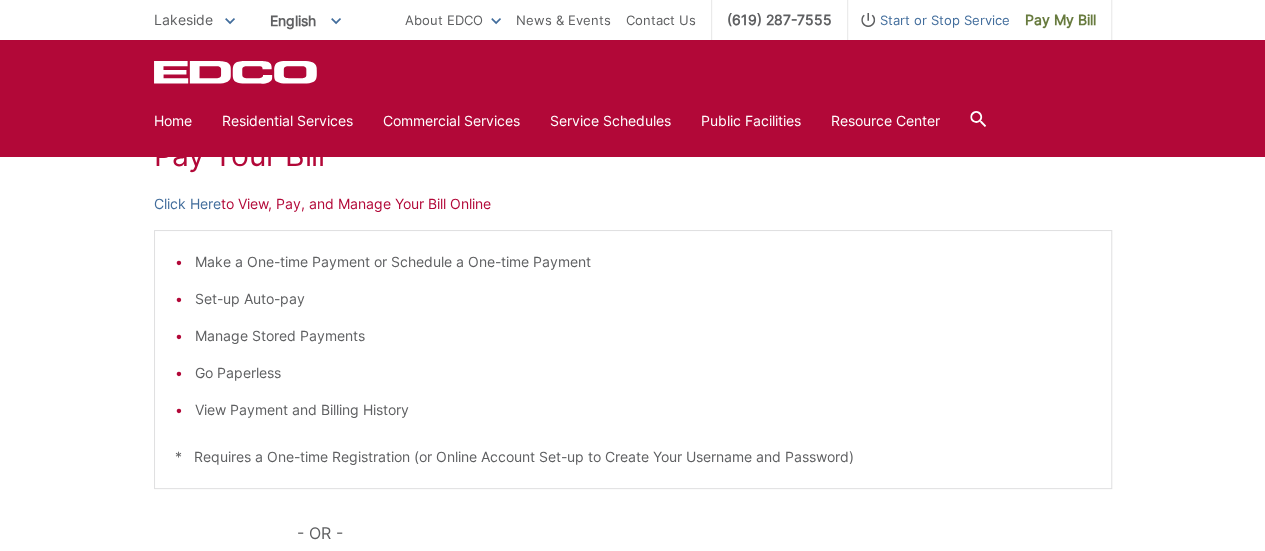 scroll, scrollTop: 311, scrollLeft: 0, axis: vertical 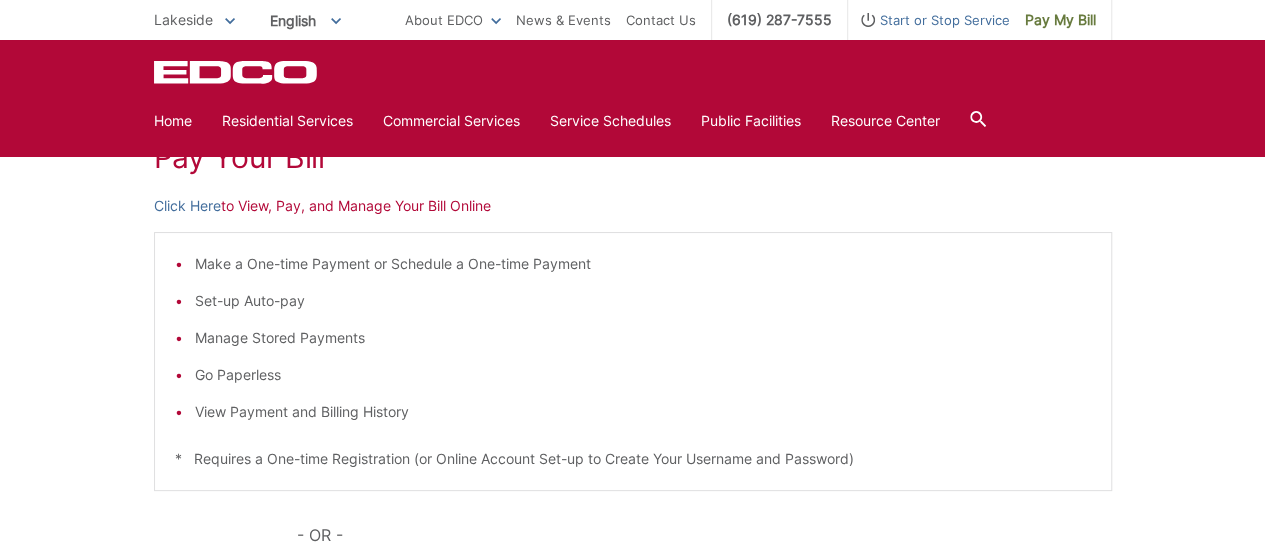 click on "Click Here" at bounding box center (187, 206) 